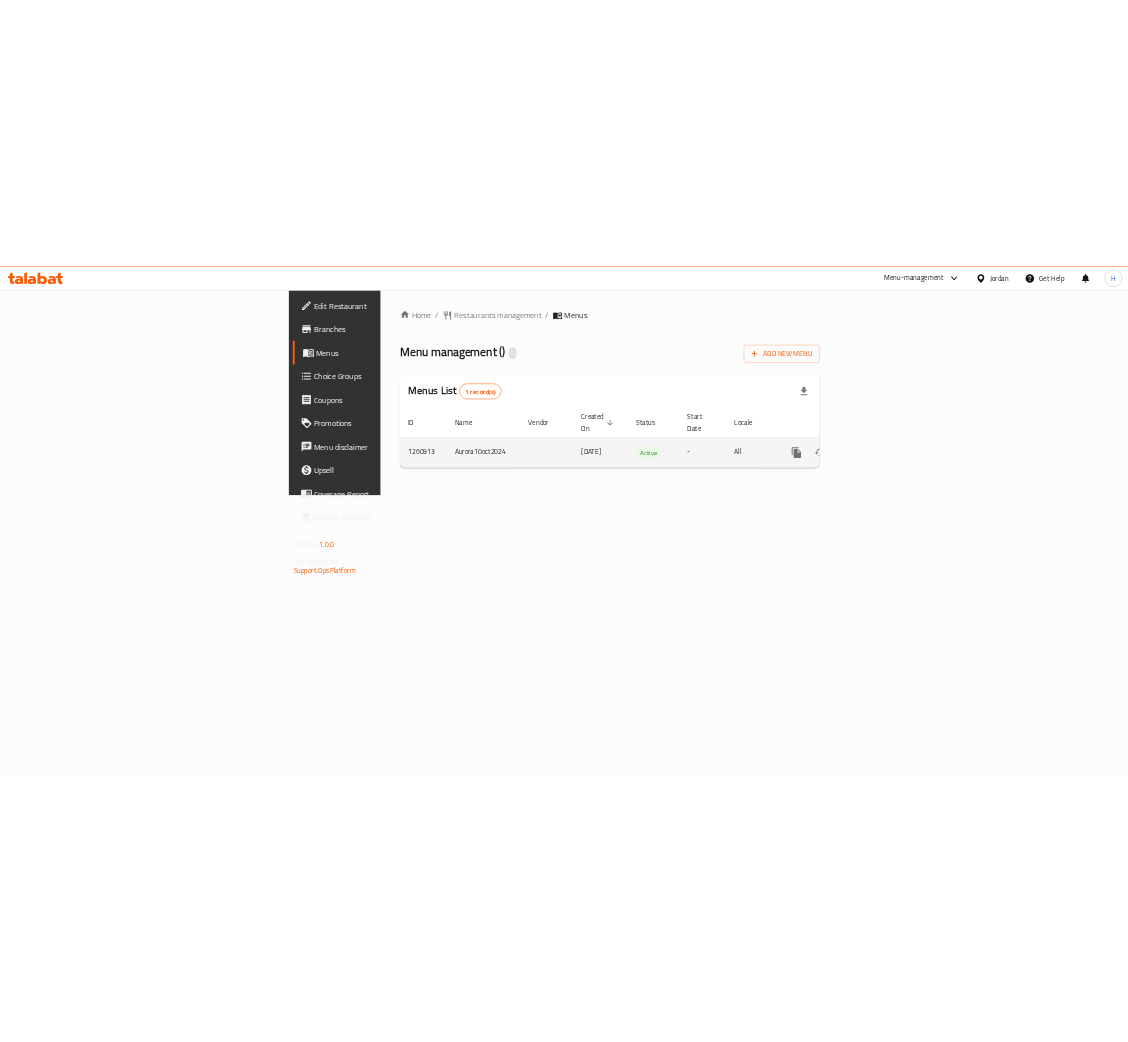 scroll, scrollTop: 0, scrollLeft: 0, axis: both 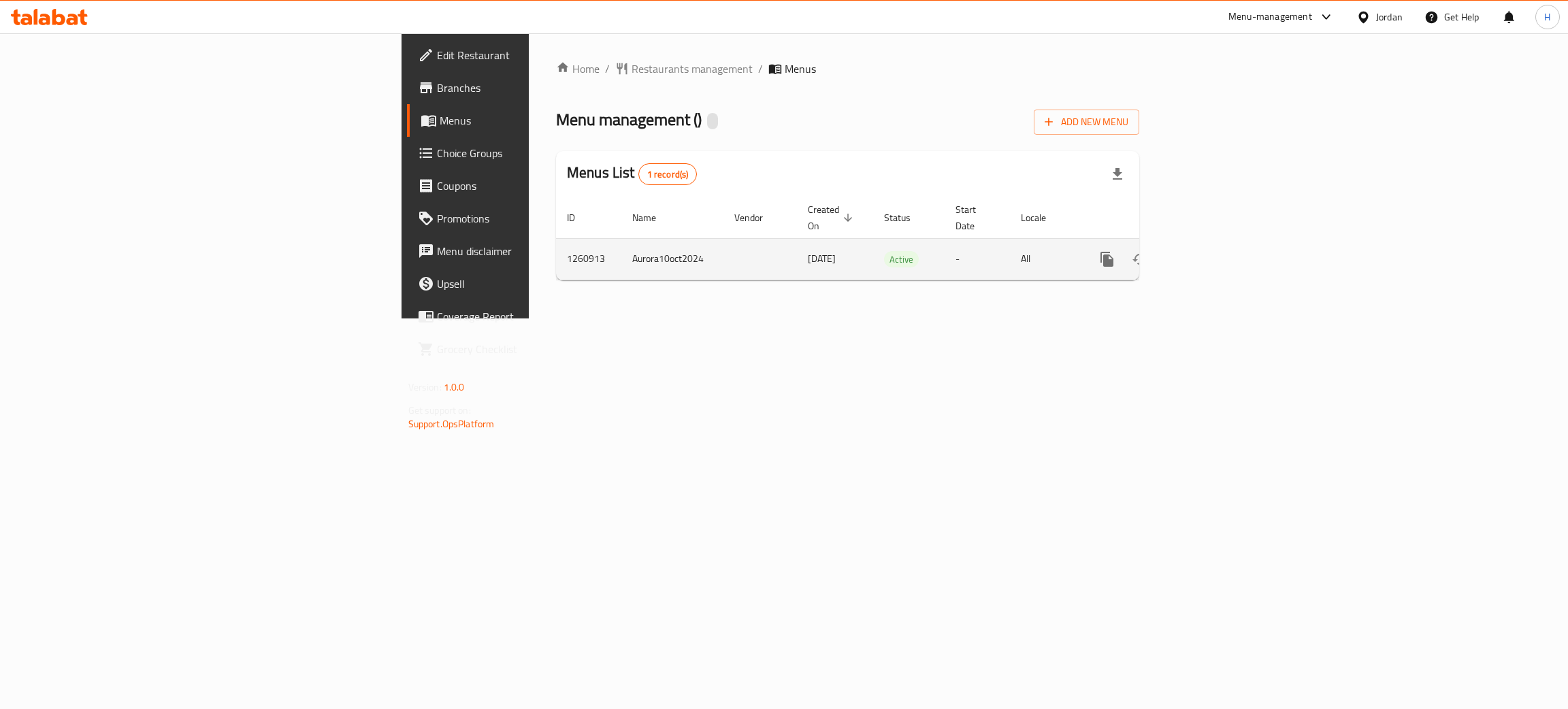 click 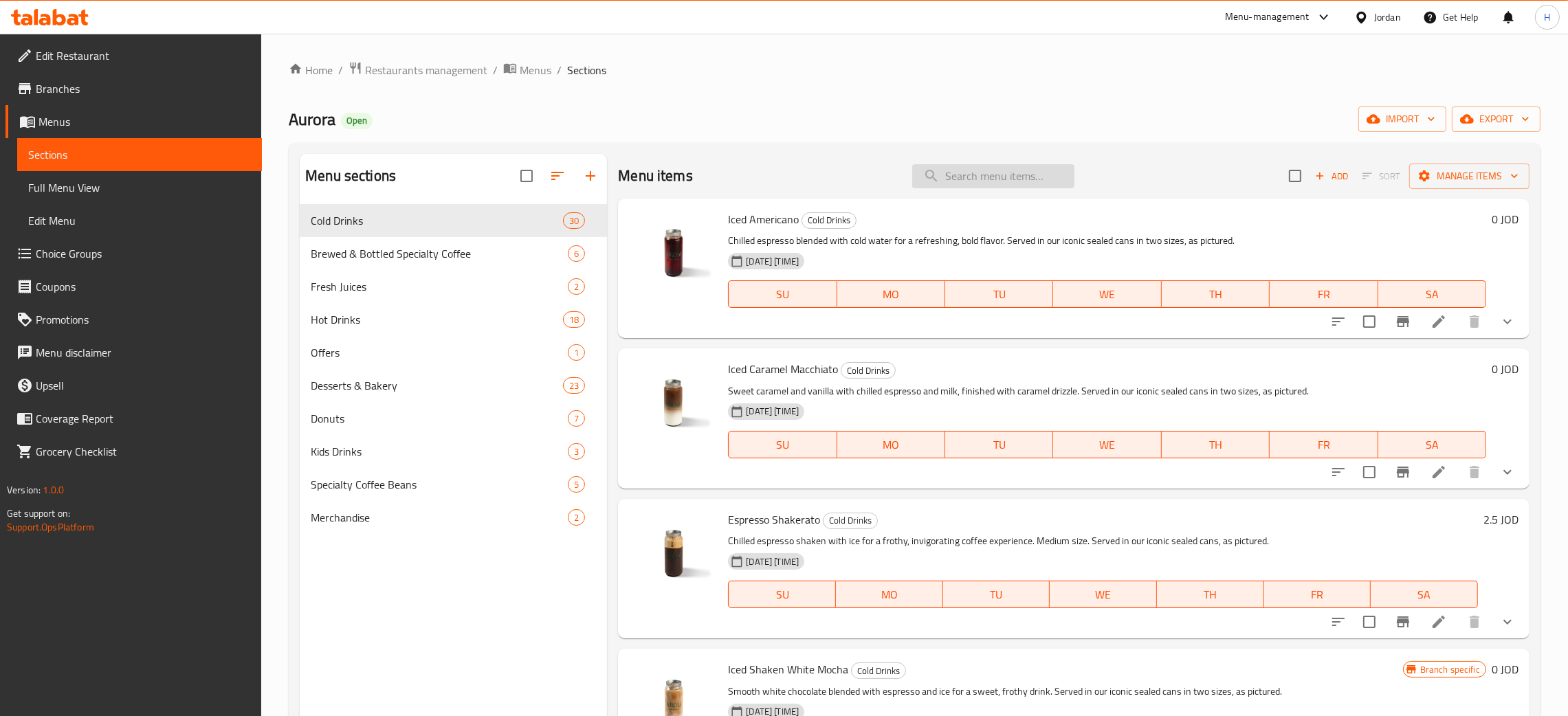 click at bounding box center [993, 176] 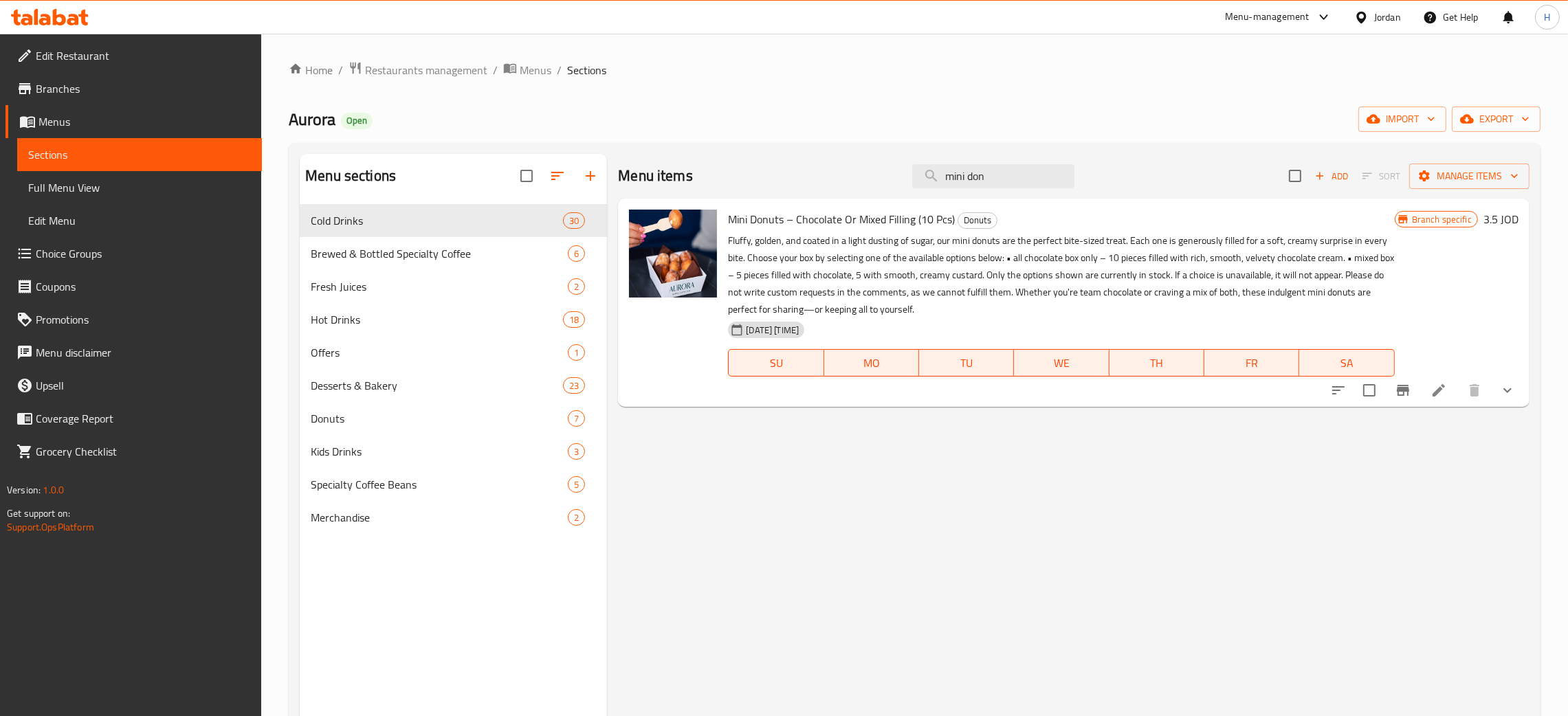 type on "mini don" 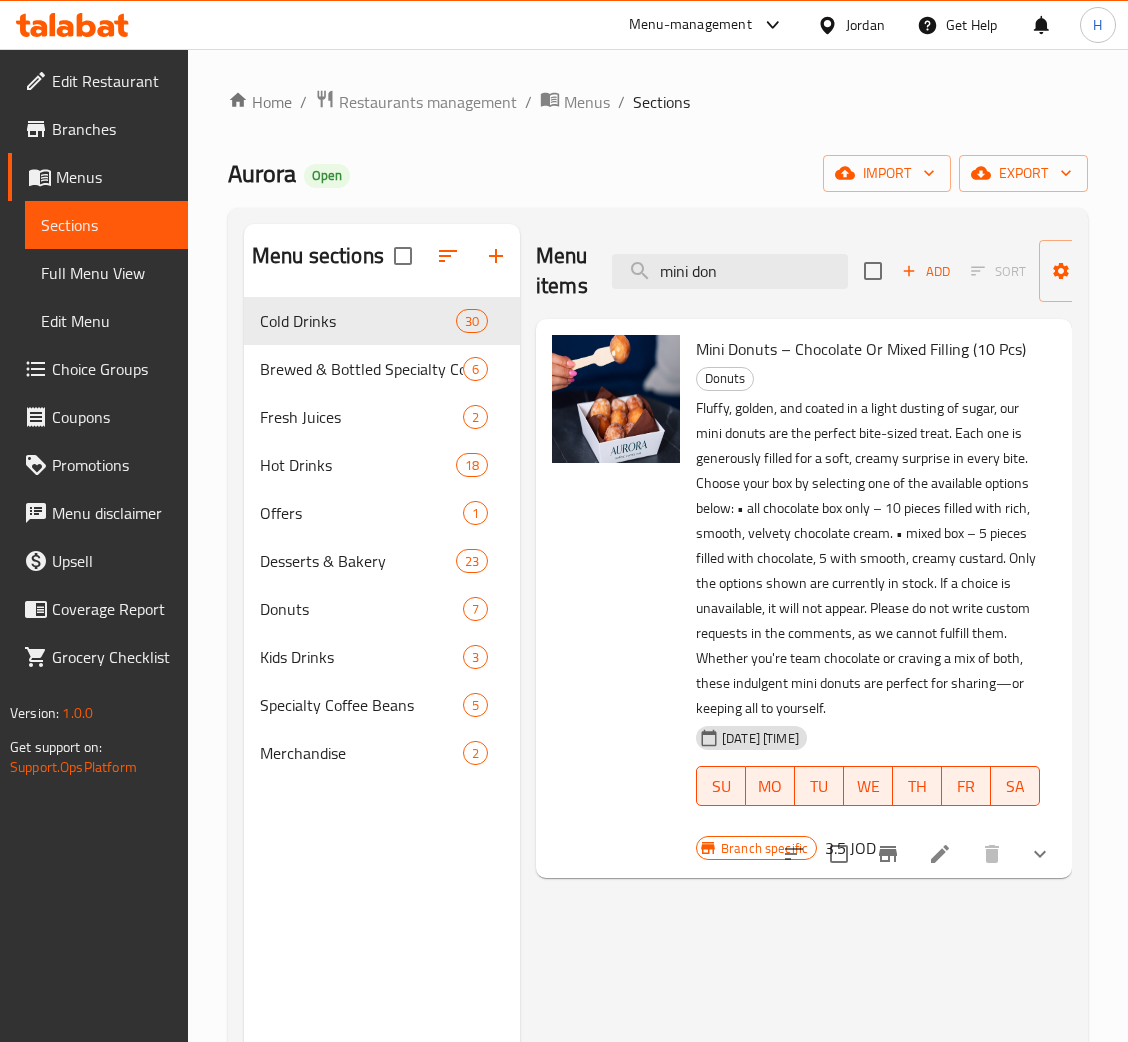 click on "Choice Groups" at bounding box center [112, 369] 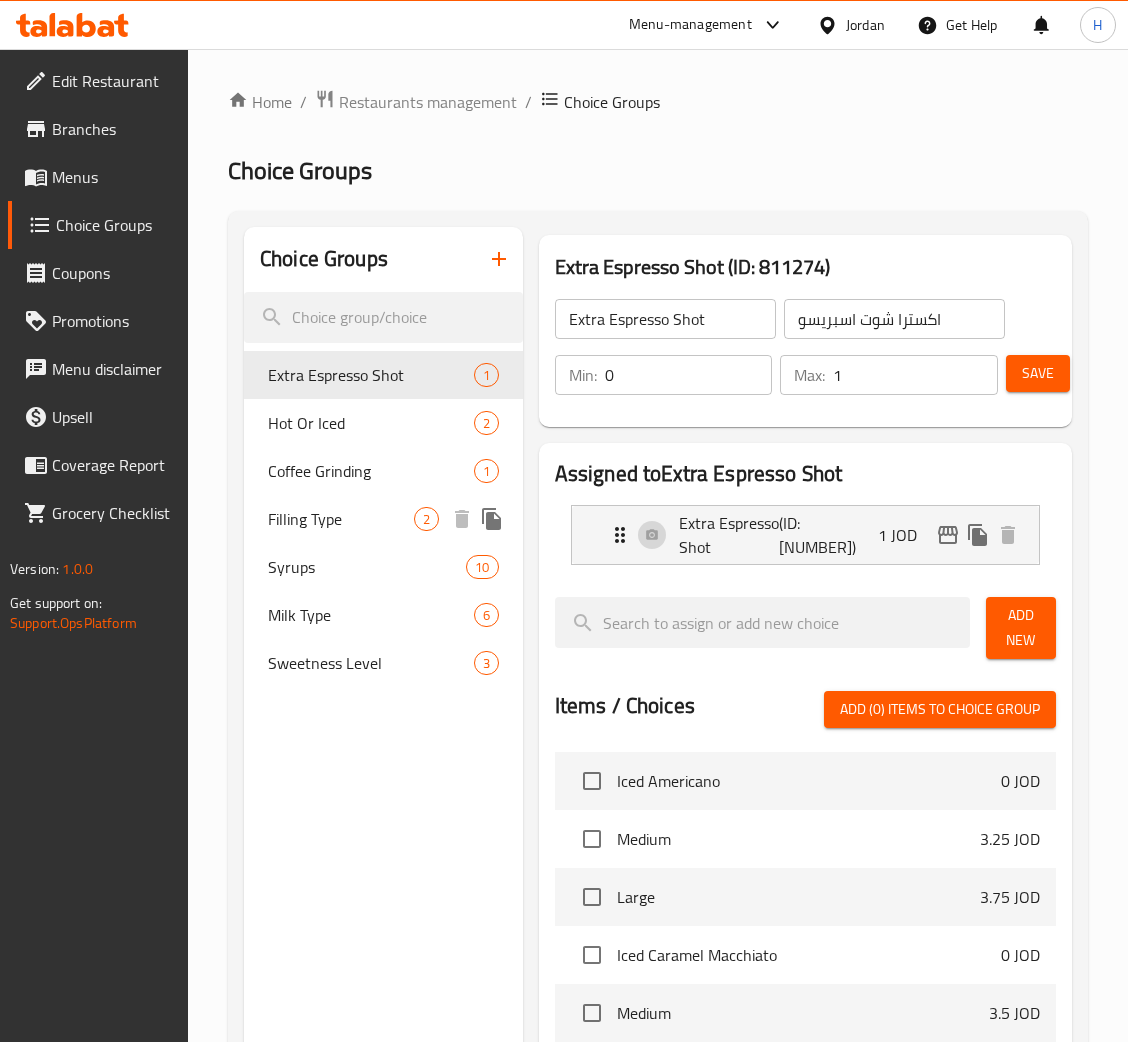click on "Filling Type" at bounding box center [341, 519] 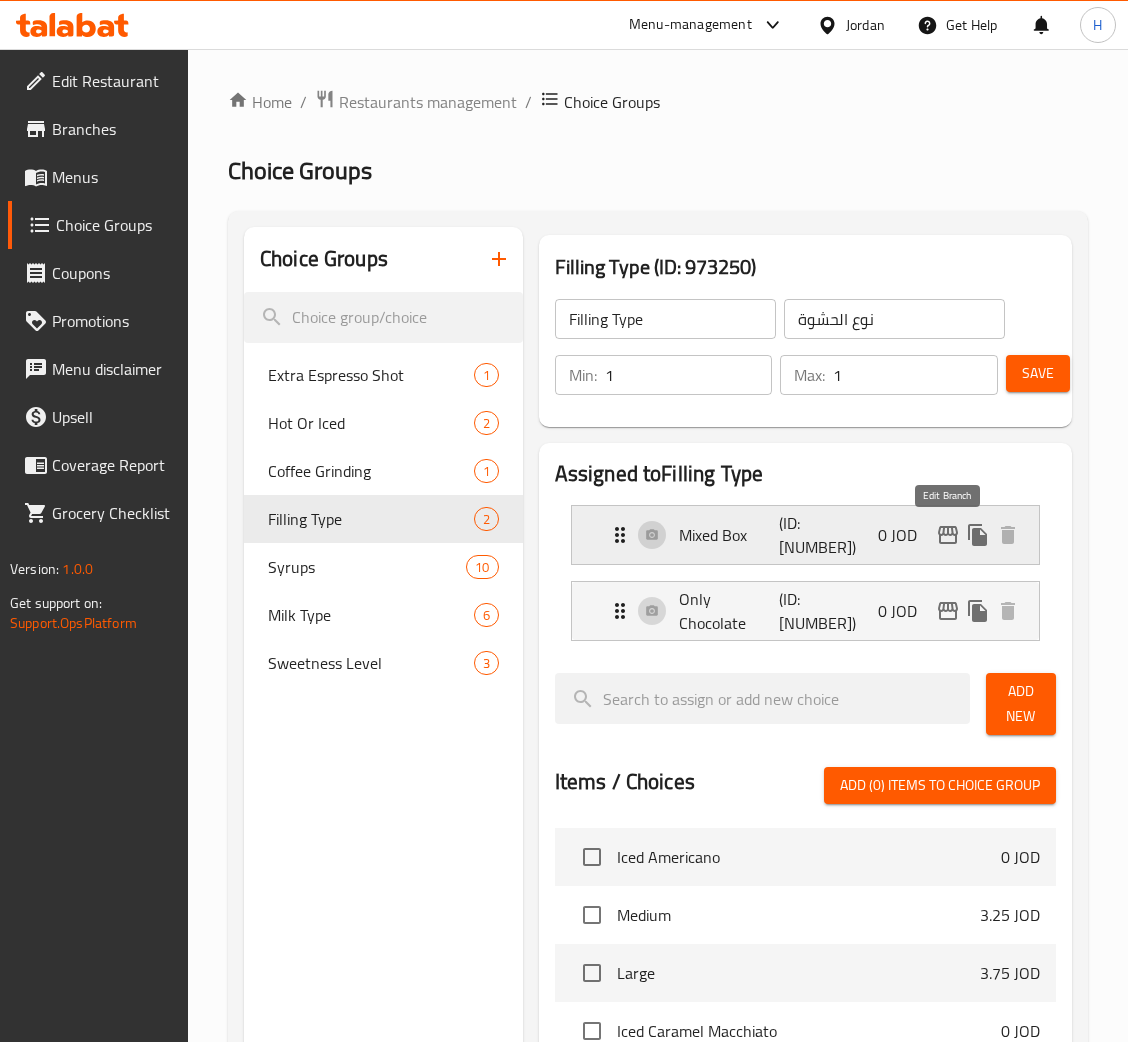 click 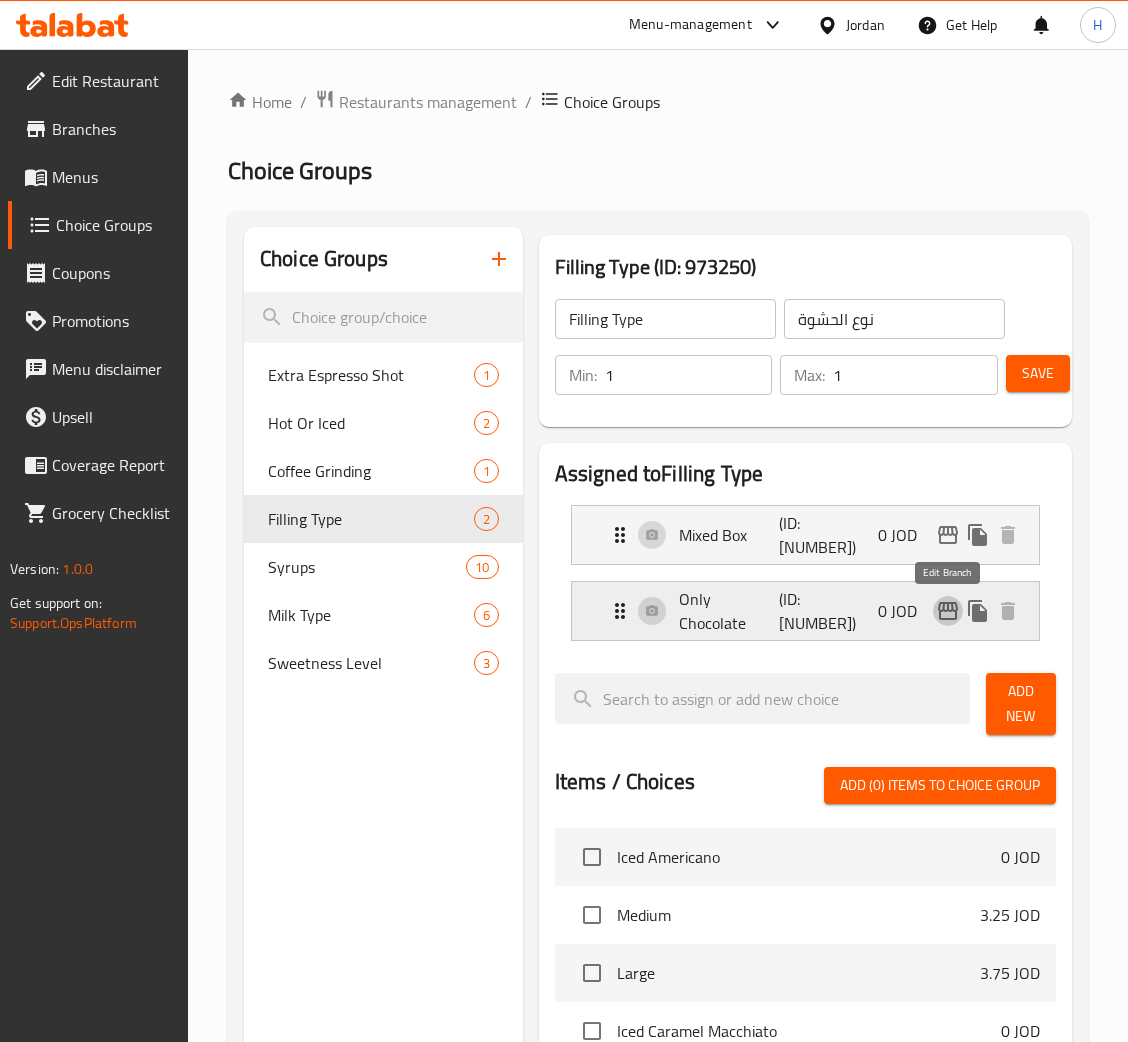 click 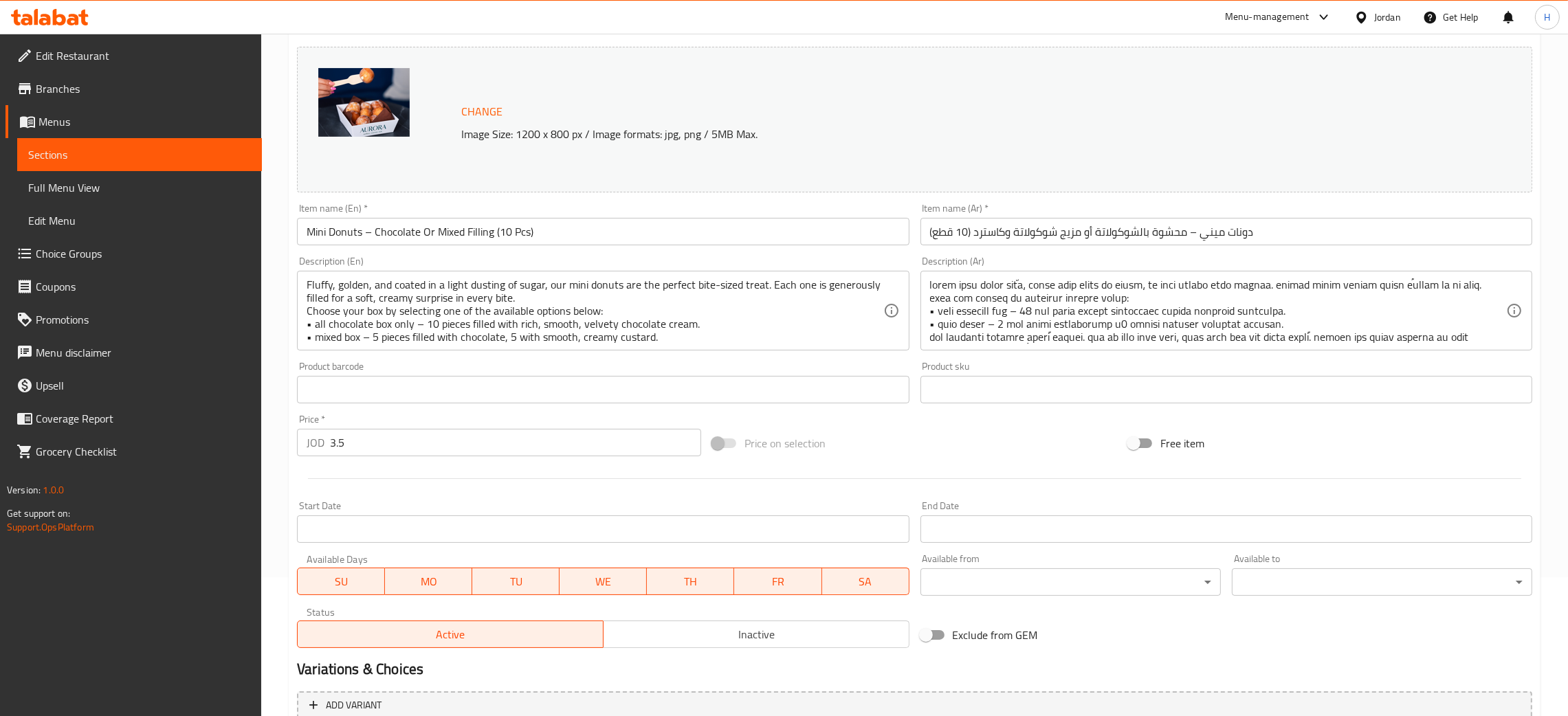 scroll, scrollTop: 298, scrollLeft: 0, axis: vertical 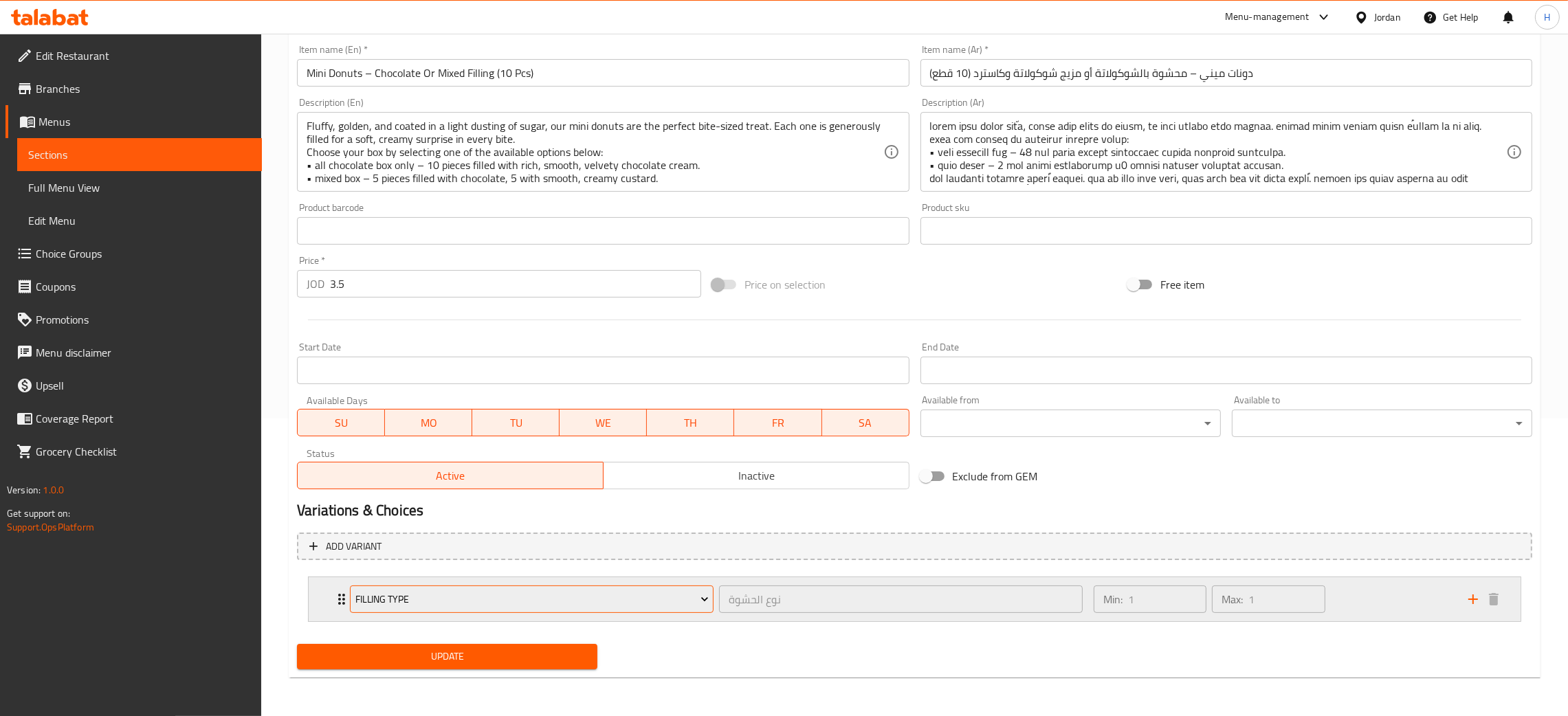 click on "Filling Type" at bounding box center (531, 599) 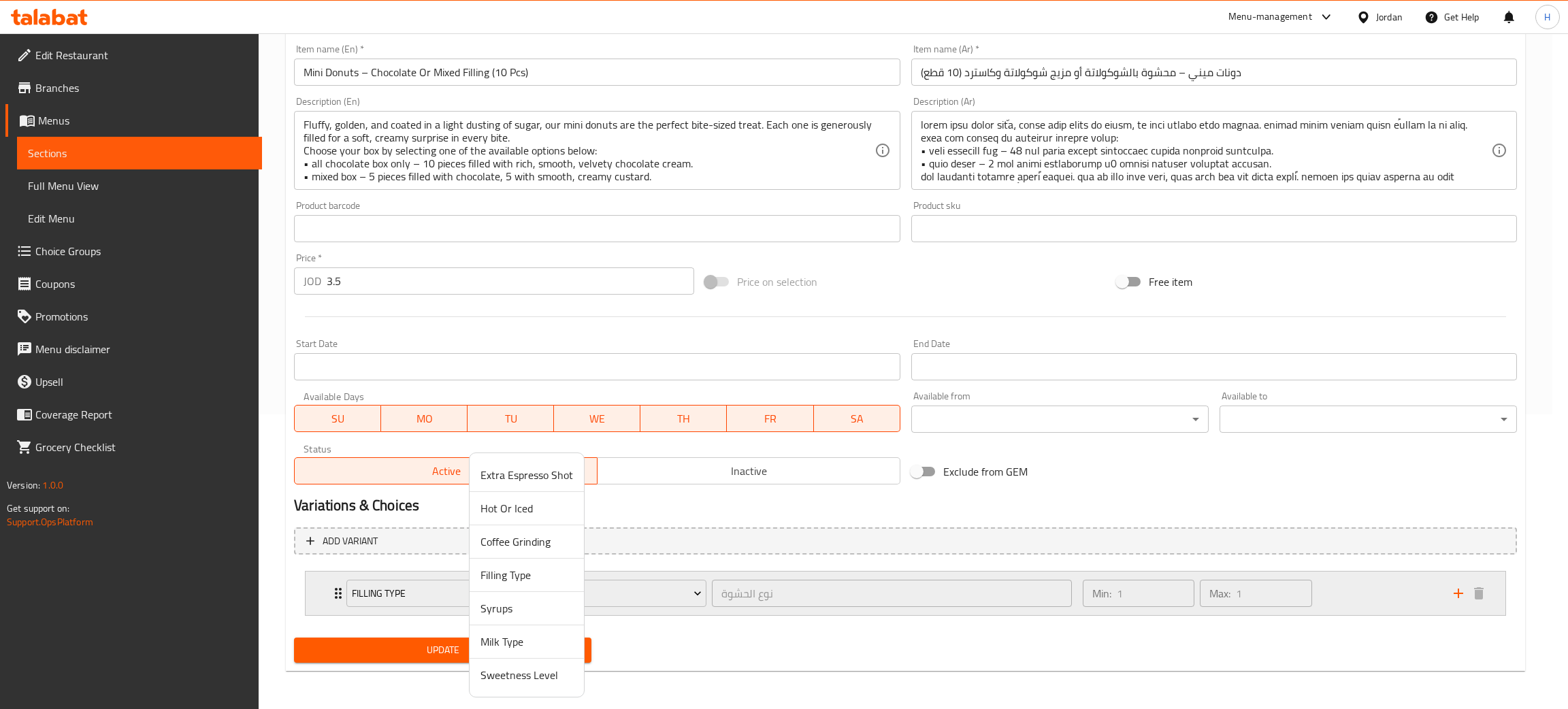 click at bounding box center [784, 354] 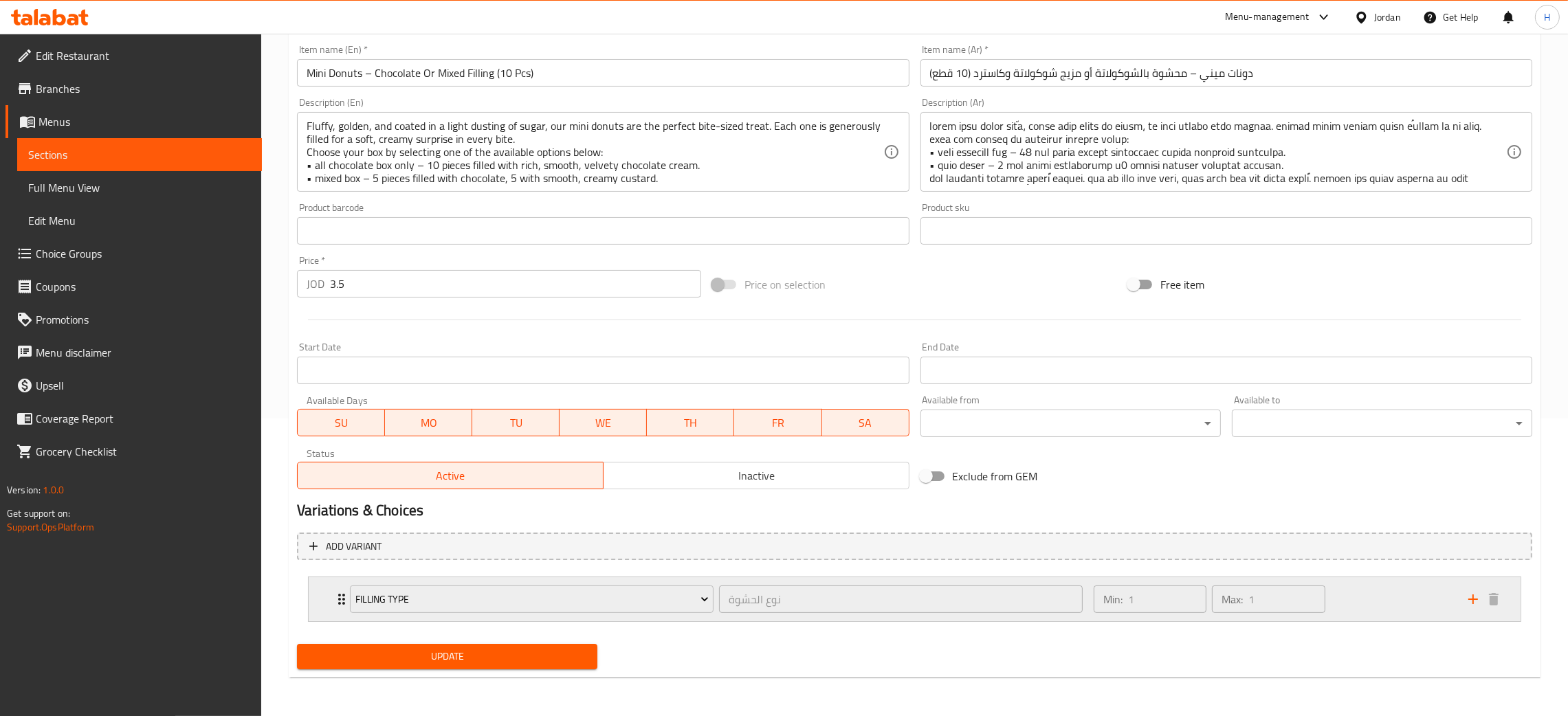 click on "Filling Type نوع الحشوة ​ Min: 1 ​ Max: 1 ​" at bounding box center [914, 599] 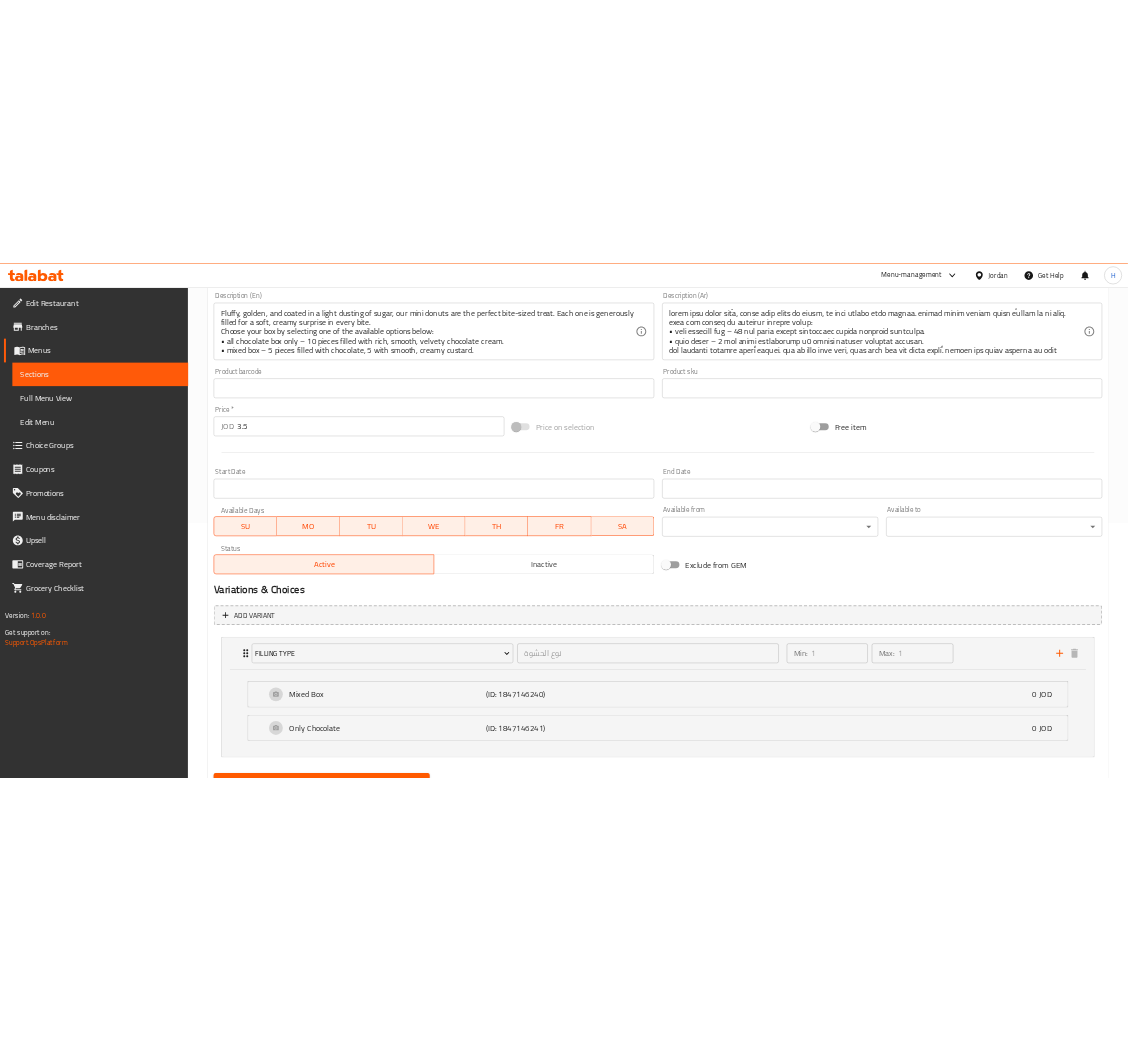 scroll, scrollTop: 610, scrollLeft: 0, axis: vertical 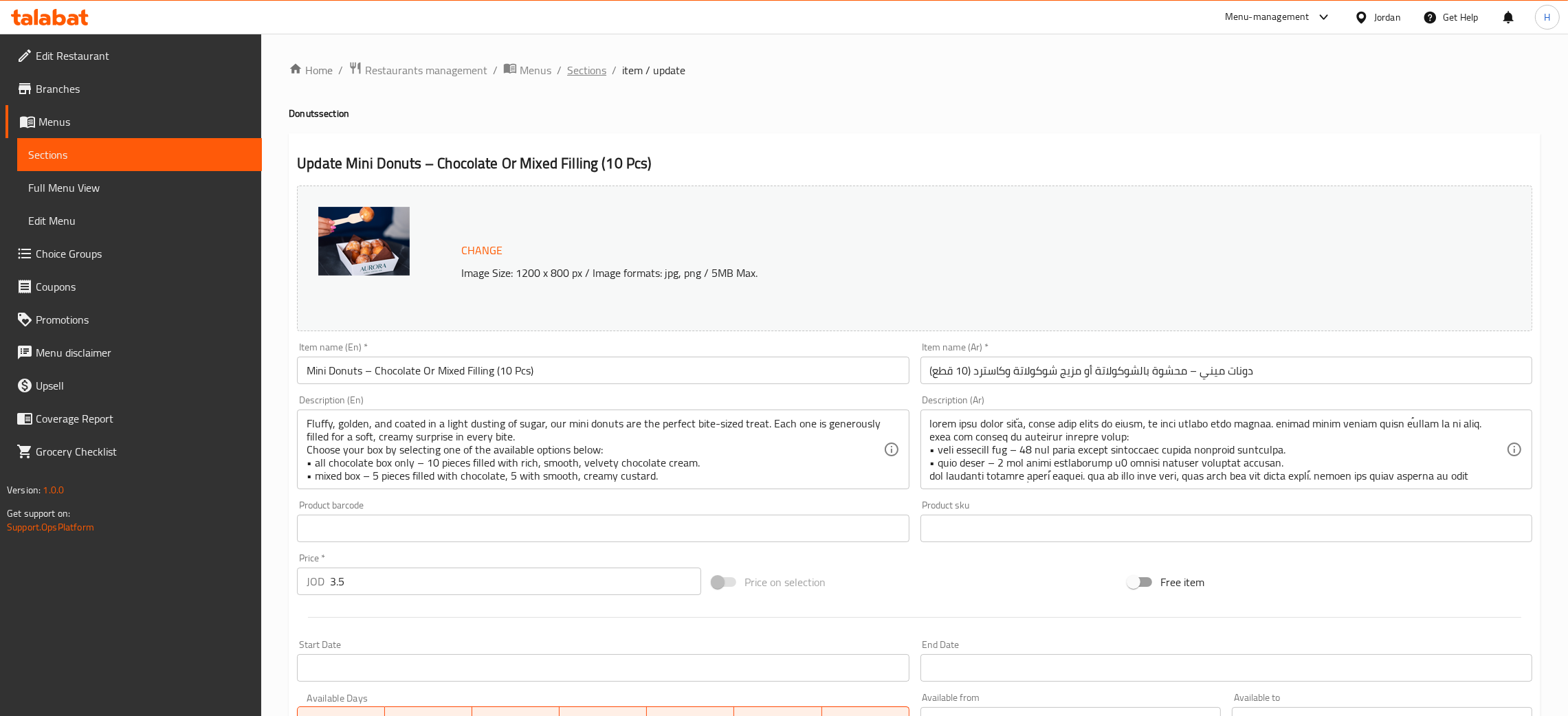 click on "Sections" at bounding box center (586, 70) 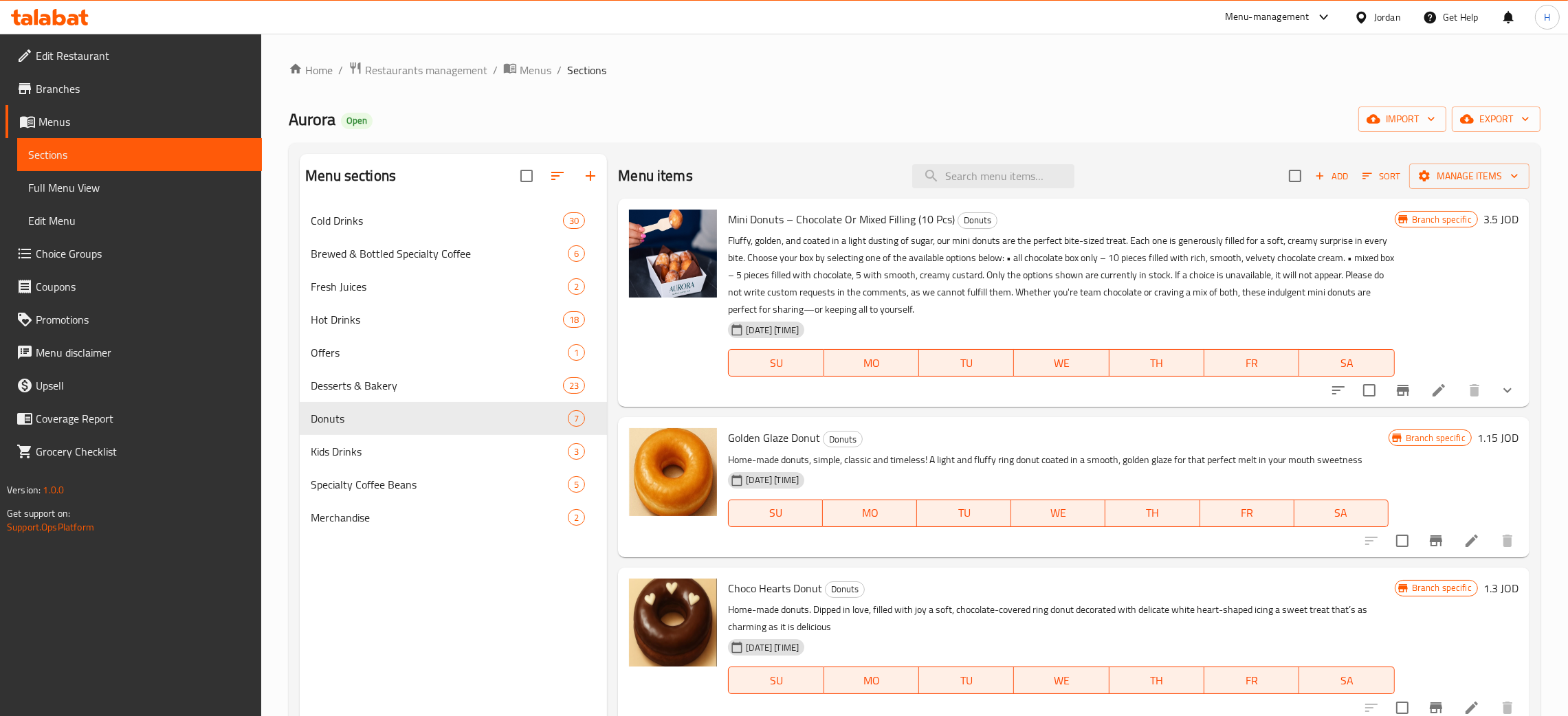 click on "Menu items Add Sort Manage items" at bounding box center (1074, 176) 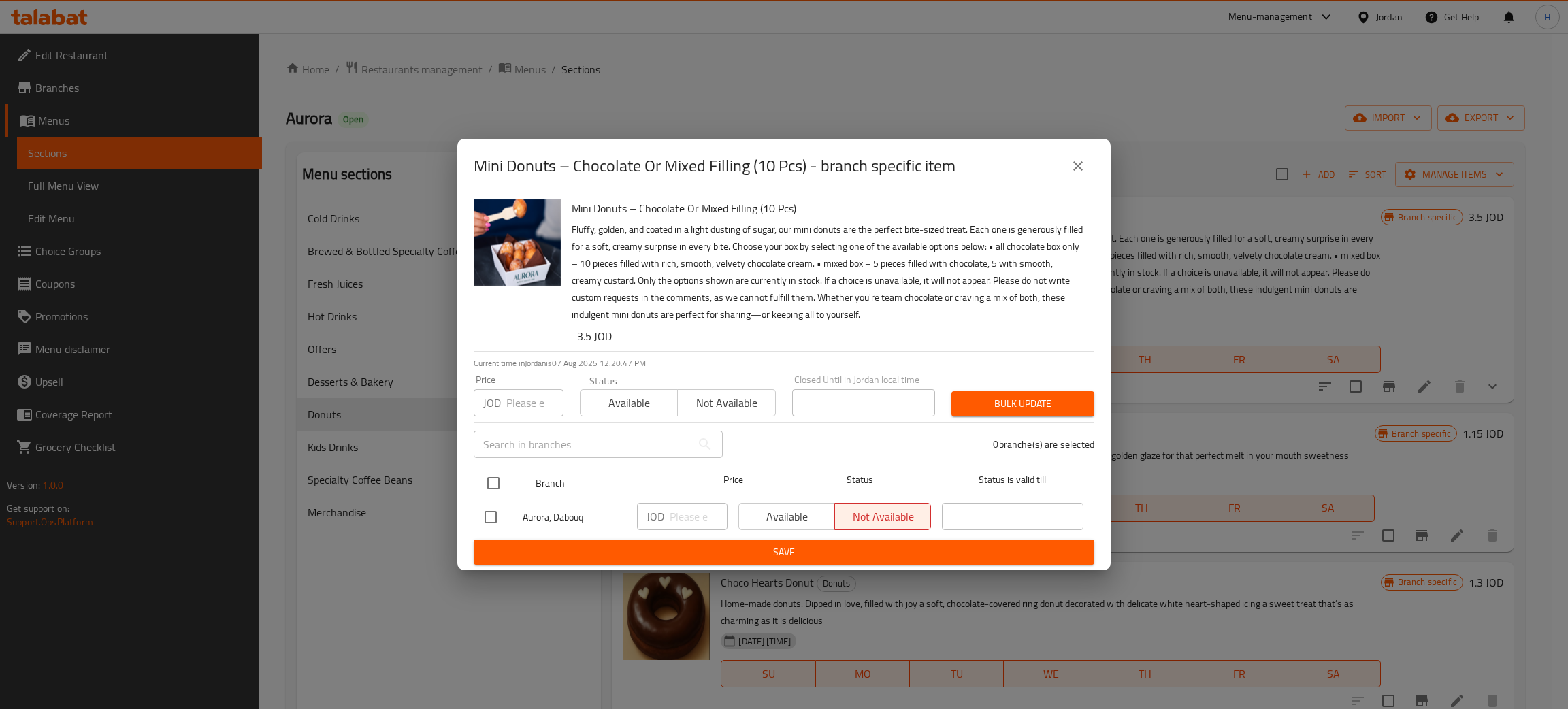click at bounding box center [493, 483] 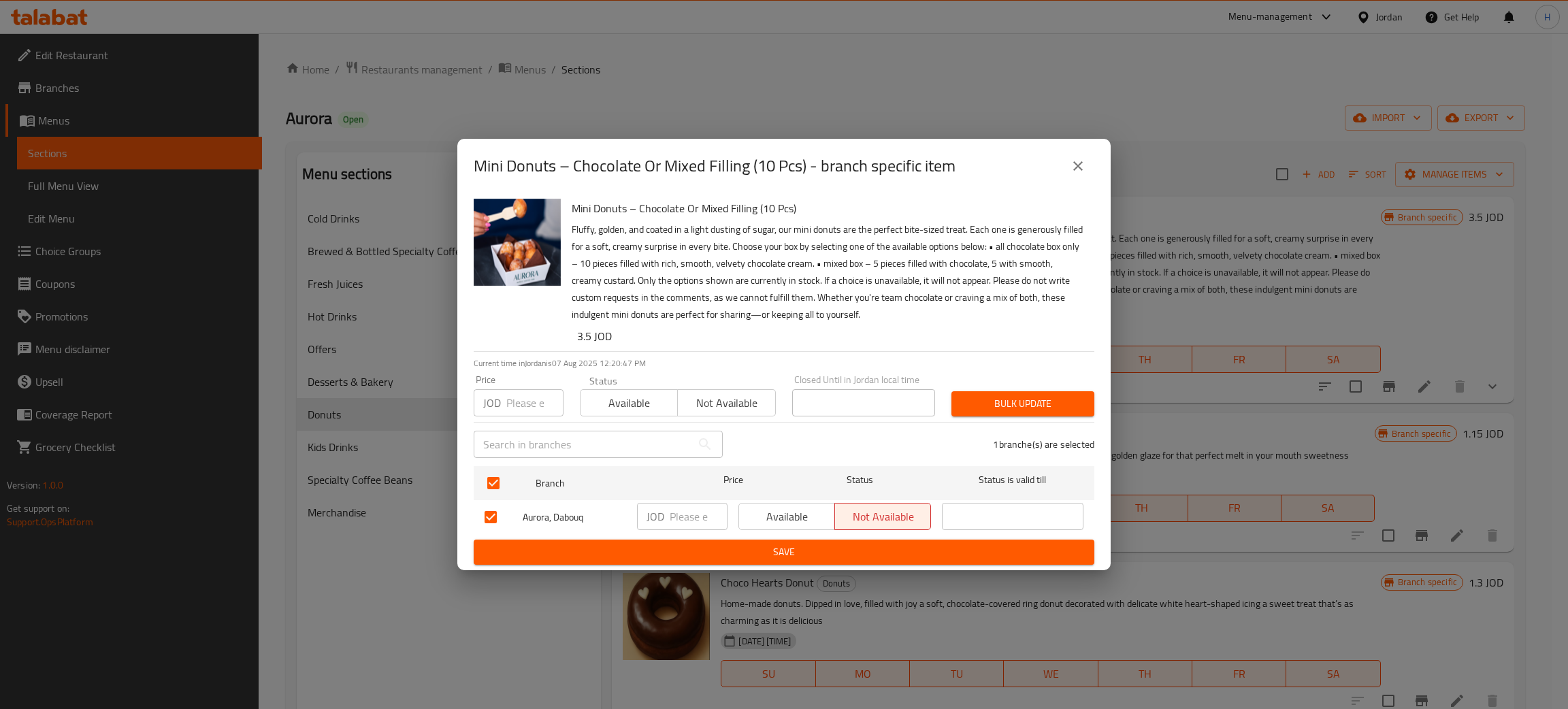 click on "Available" at bounding box center [787, 516] 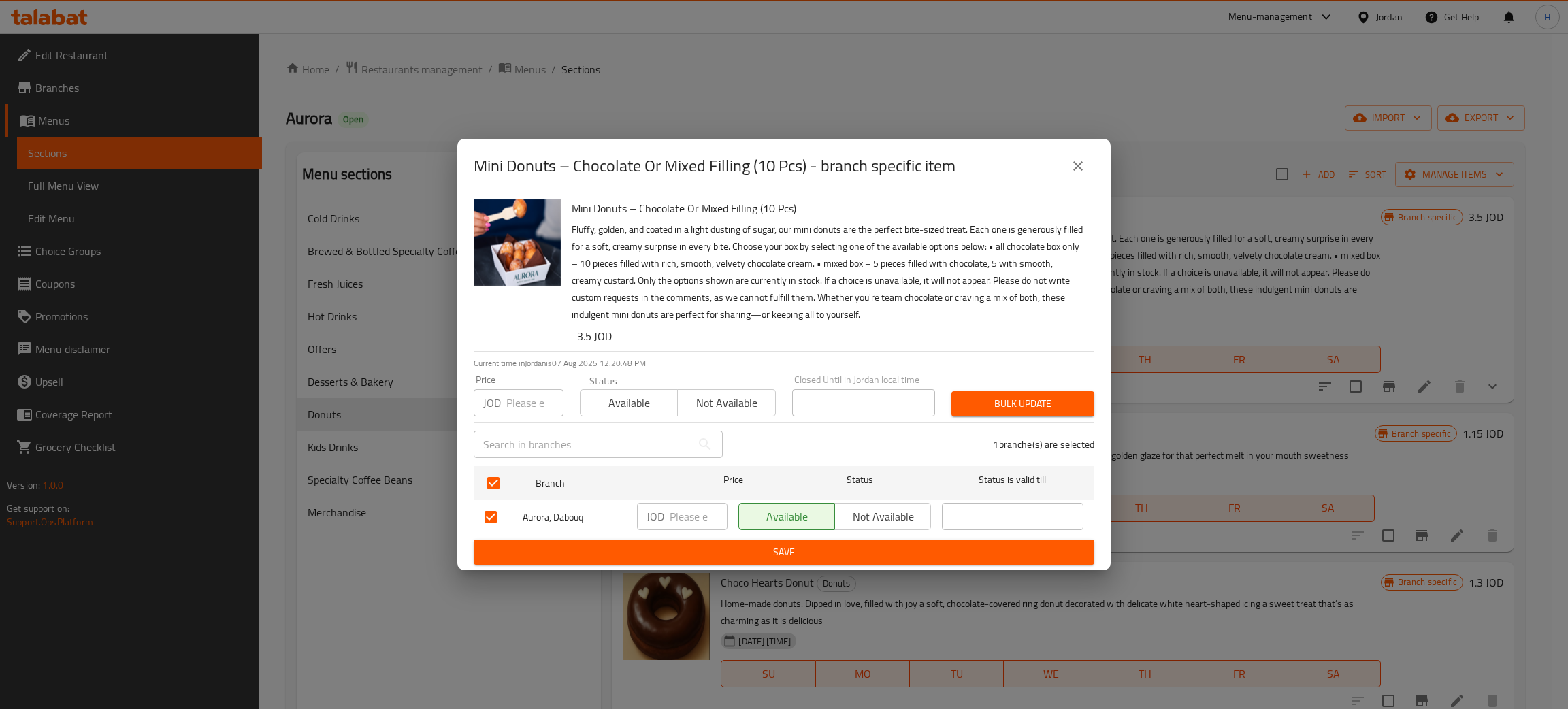 click on "Save" at bounding box center (784, 552) 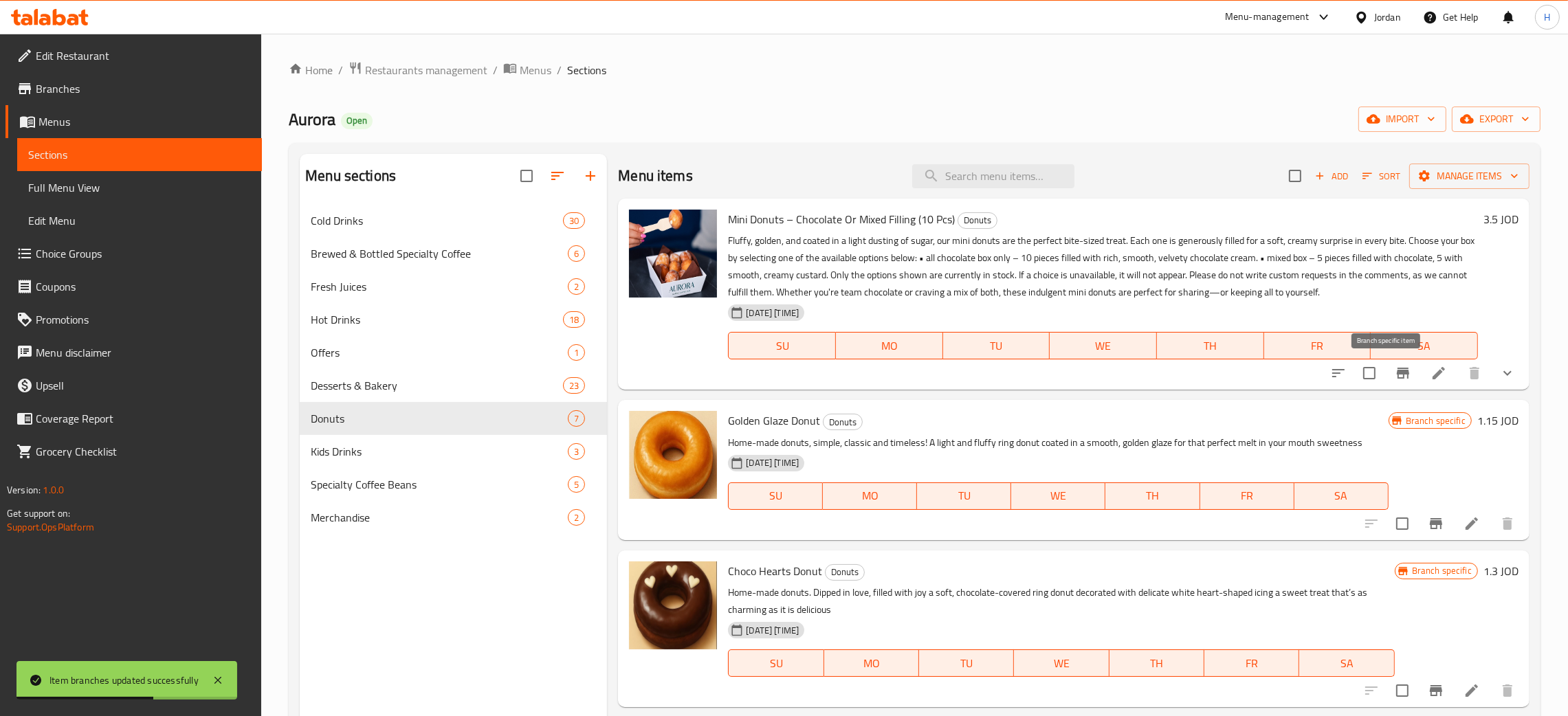 click 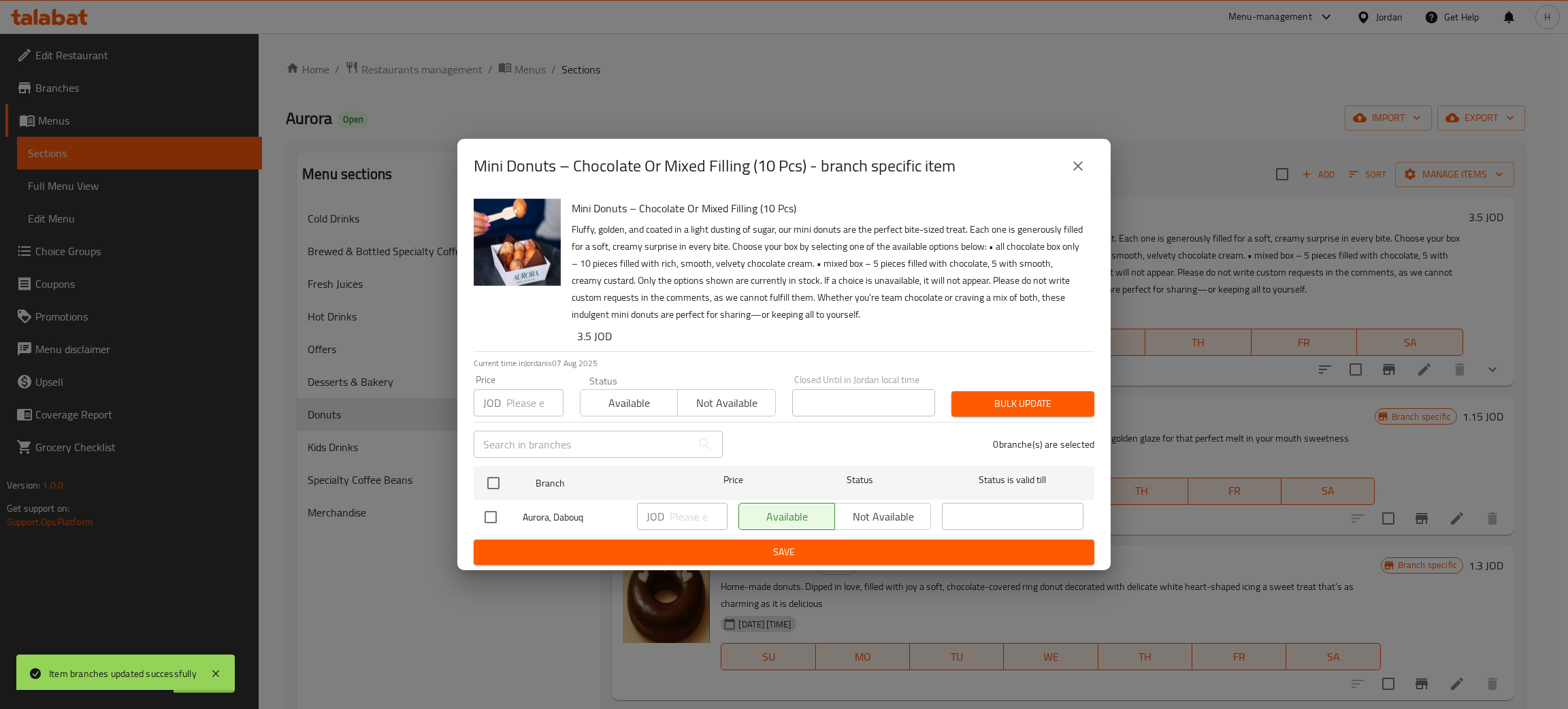 type 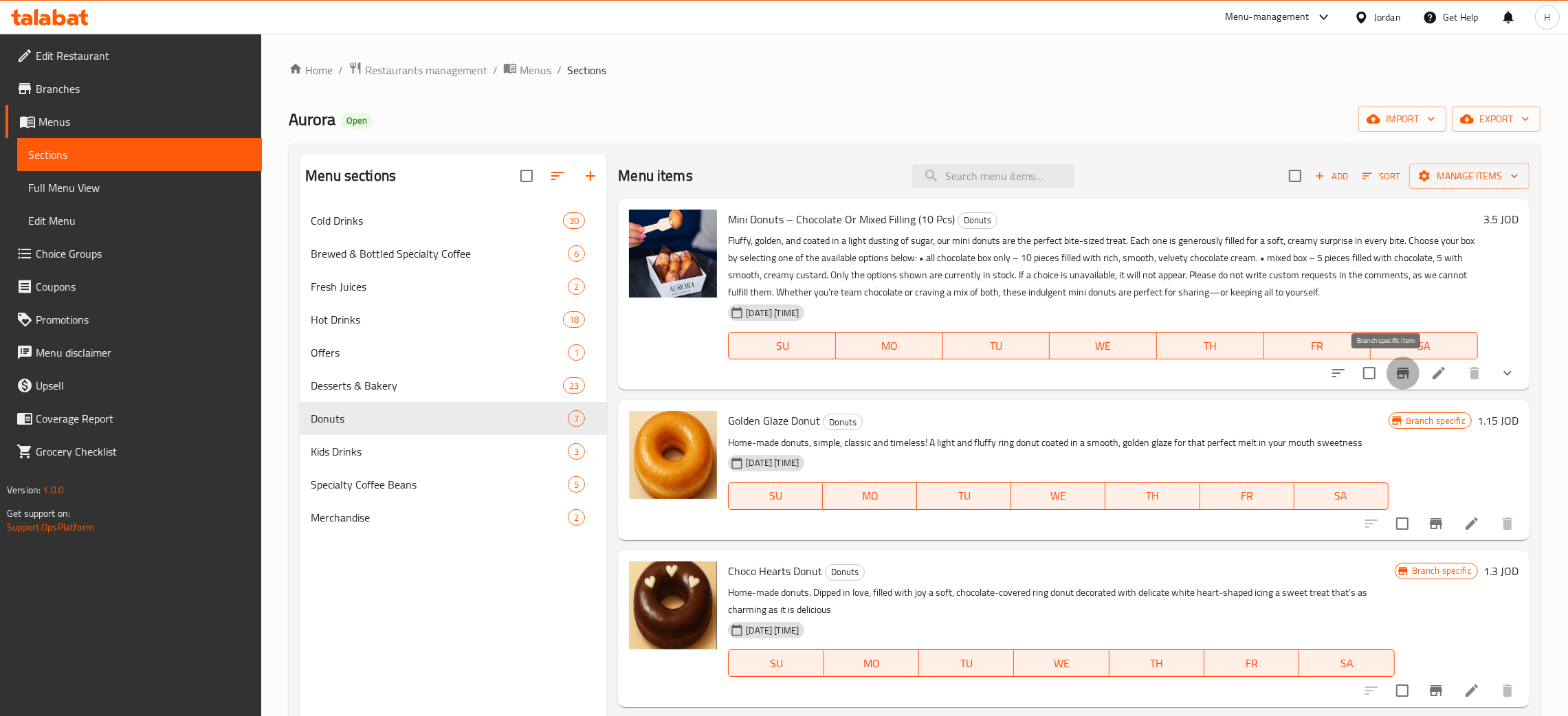 click at bounding box center [1403, 373] 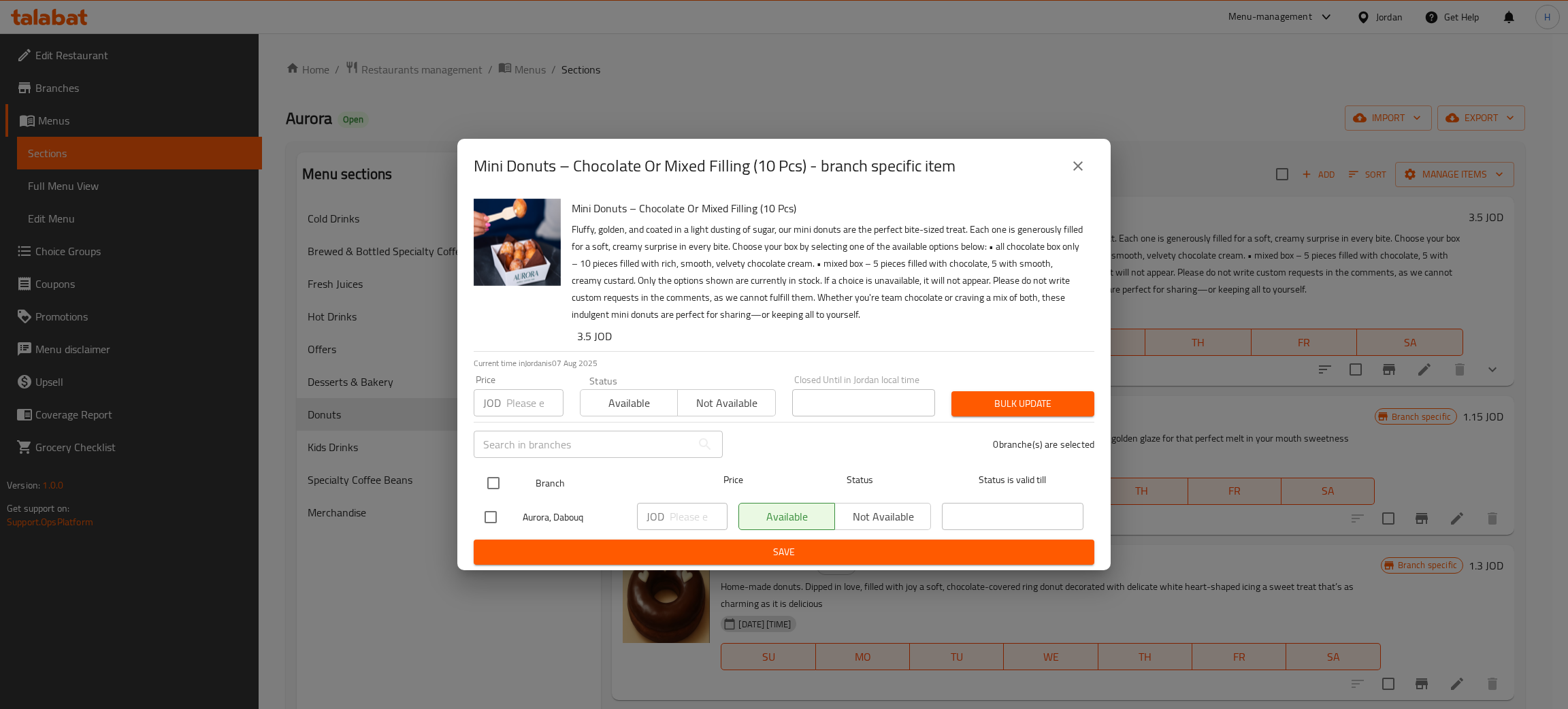 click at bounding box center (493, 483) 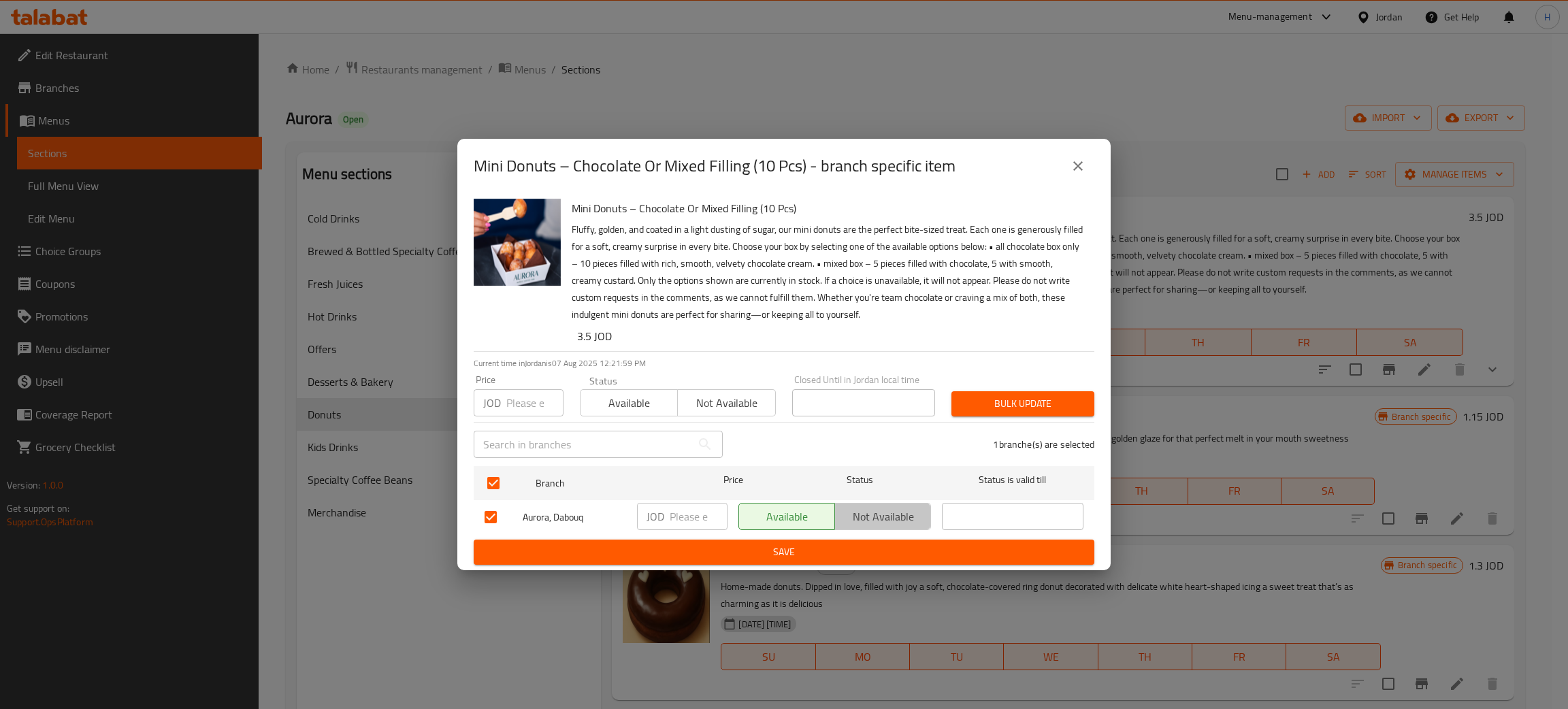 click on "Not available" at bounding box center (883, 516) 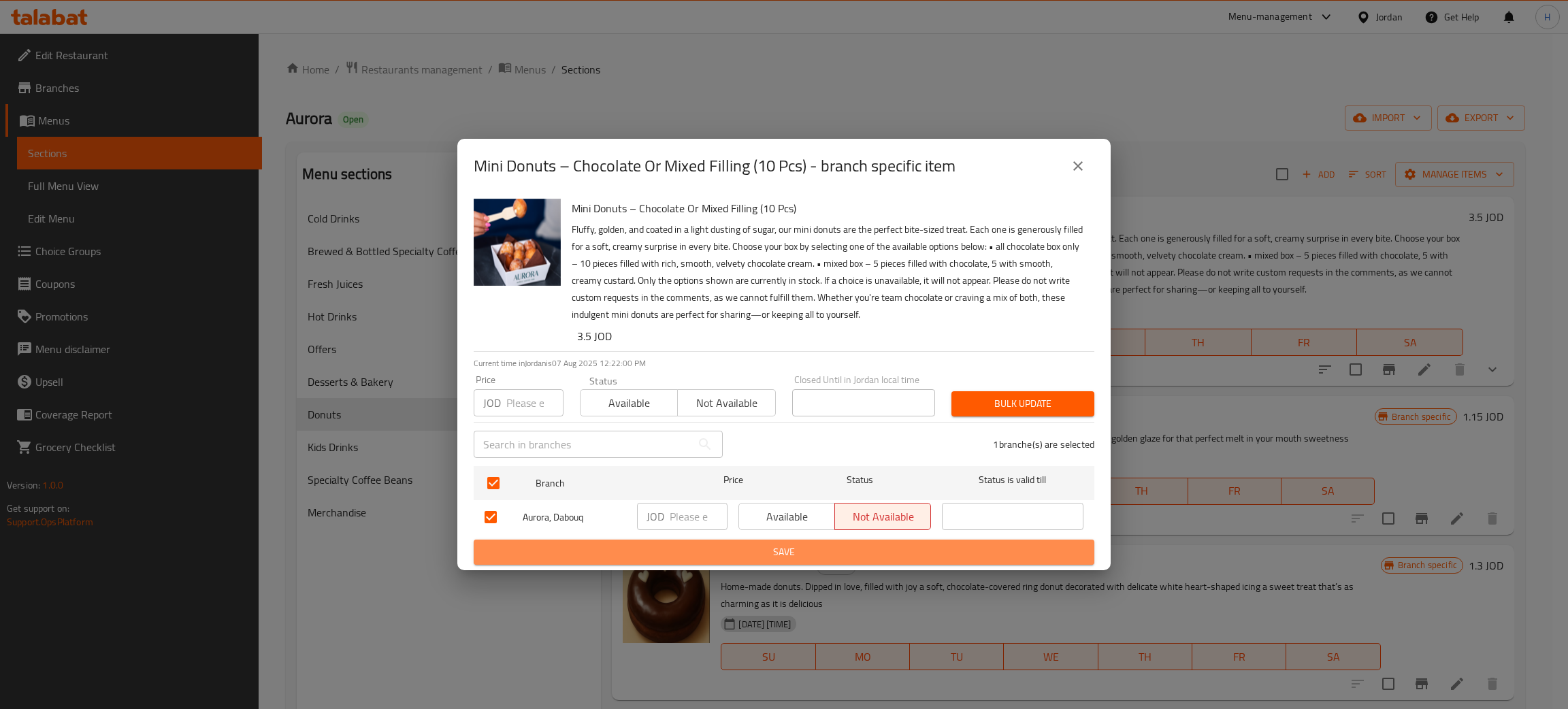 click on "Save" at bounding box center (784, 552) 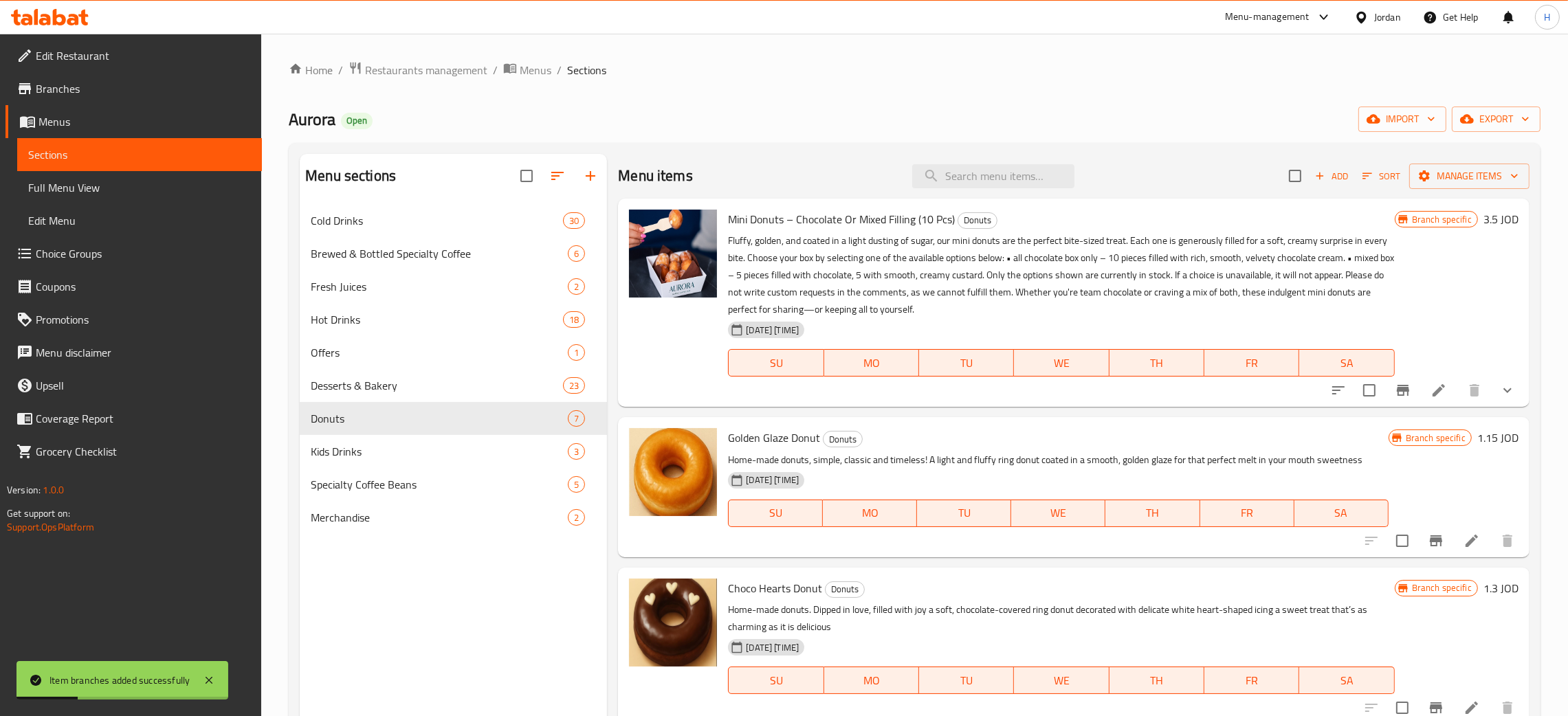 click on "Choice Groups" at bounding box center (133, 254) 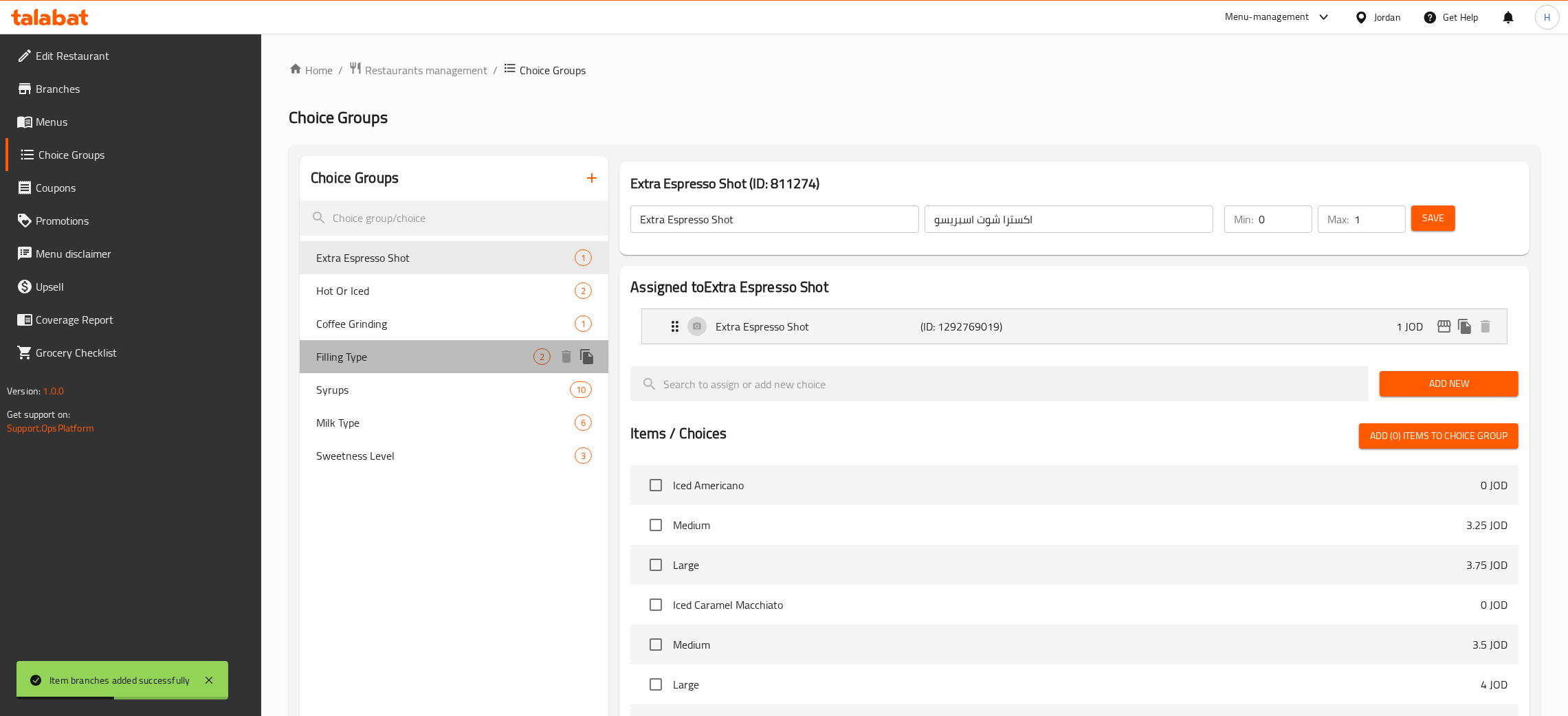 click on "Filling Type" at bounding box center (425, 357) 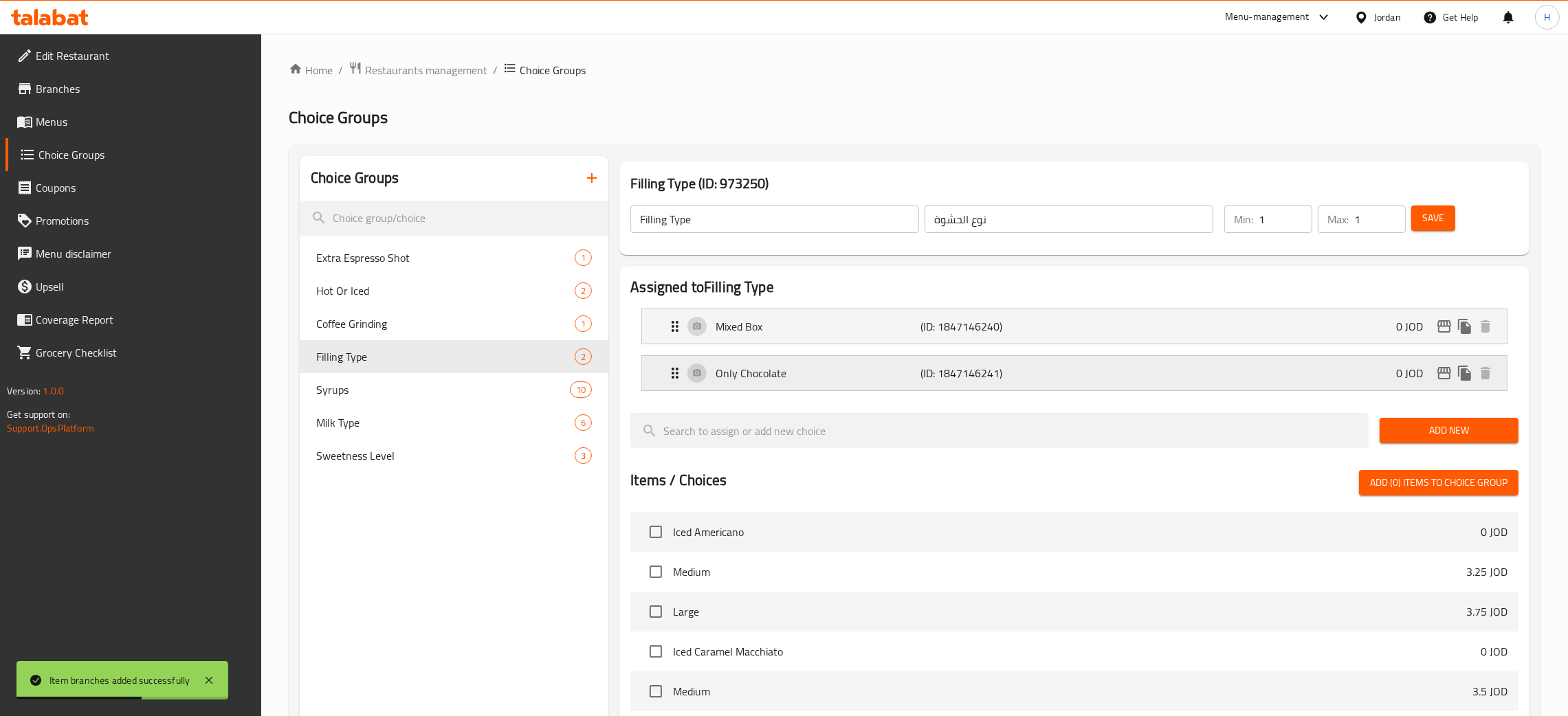 click 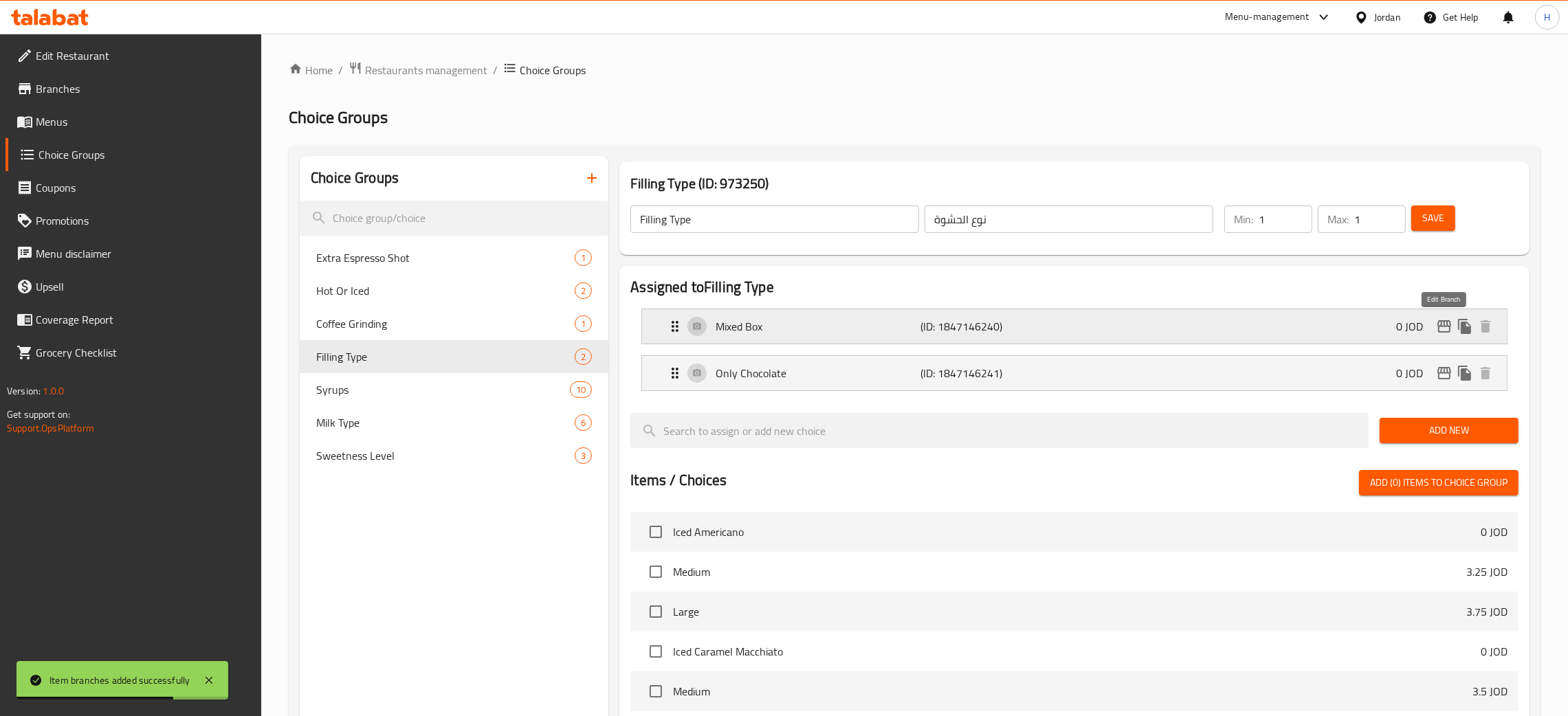 click 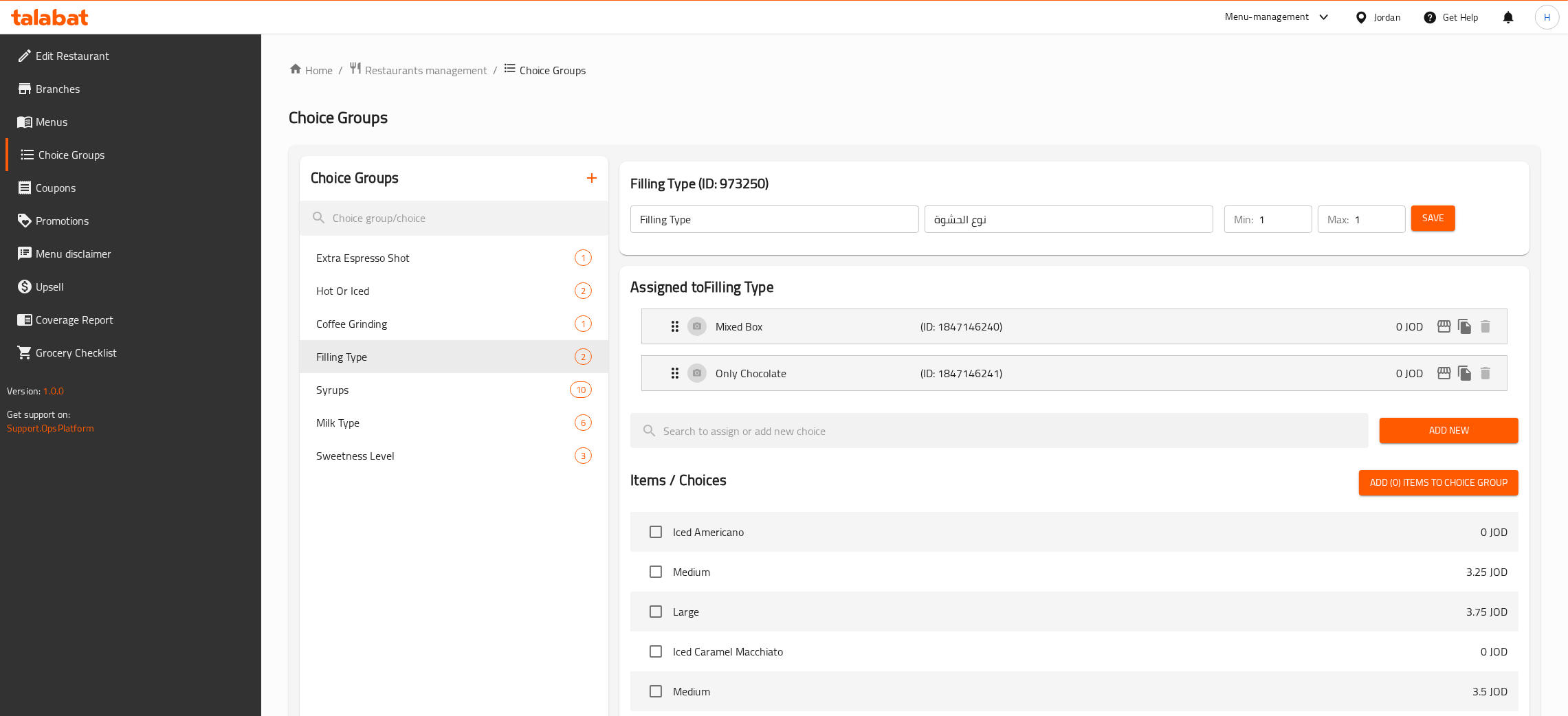 click 